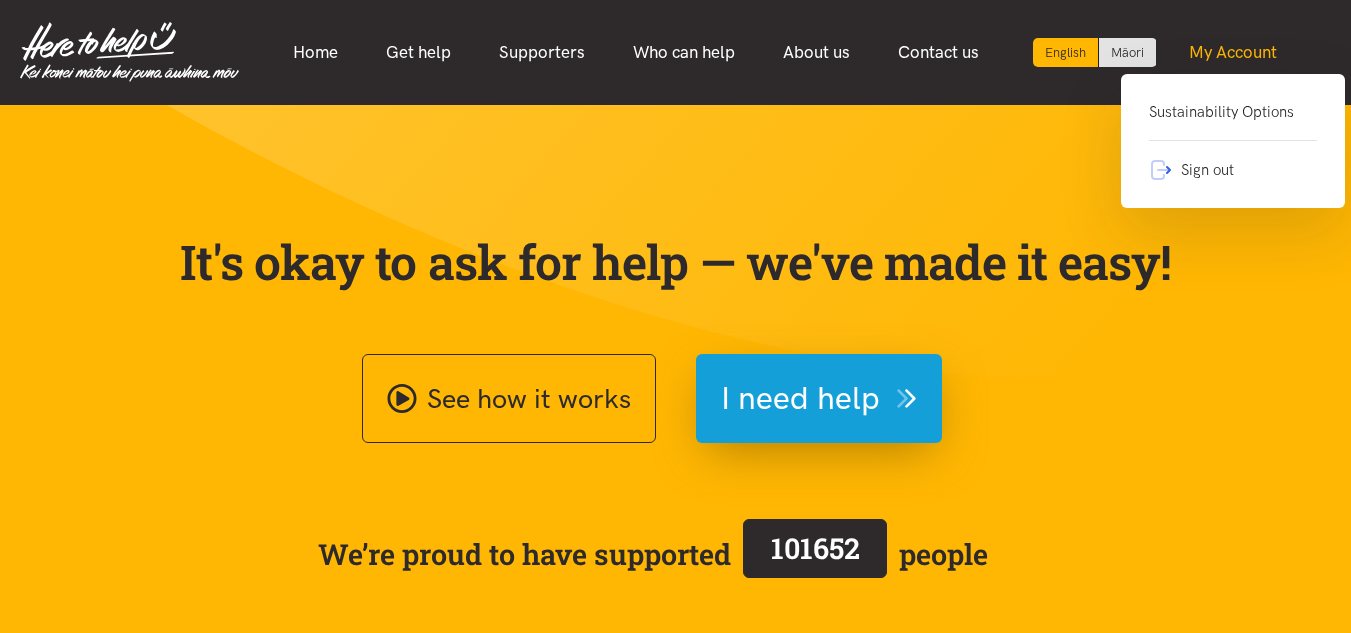 scroll, scrollTop: 0, scrollLeft: 0, axis: both 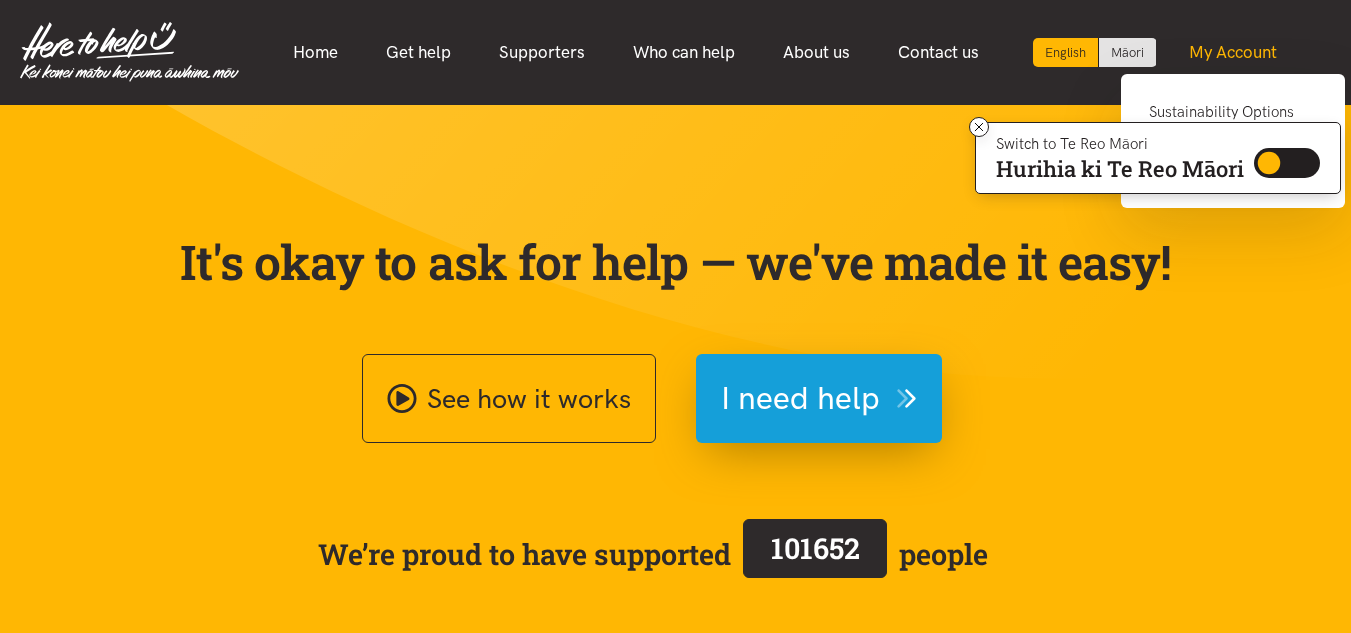 click on "My Account" at bounding box center (1233, 52) 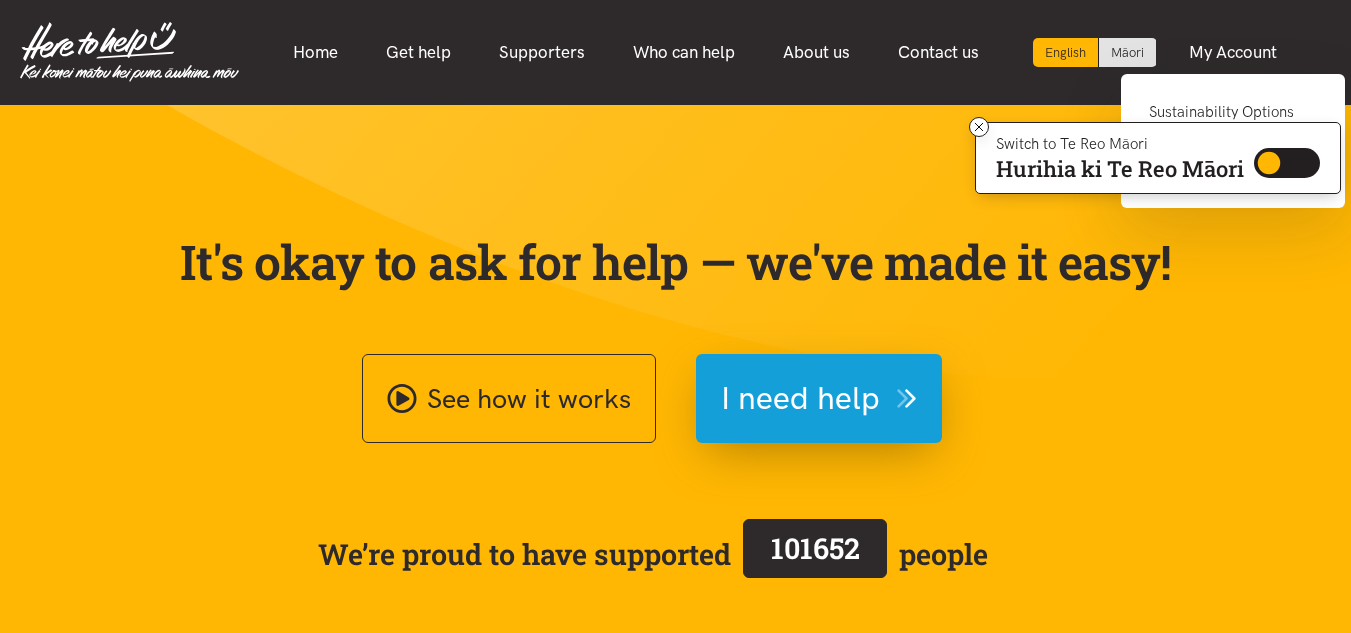 click on "Sustainability Options" at bounding box center (1233, 120) 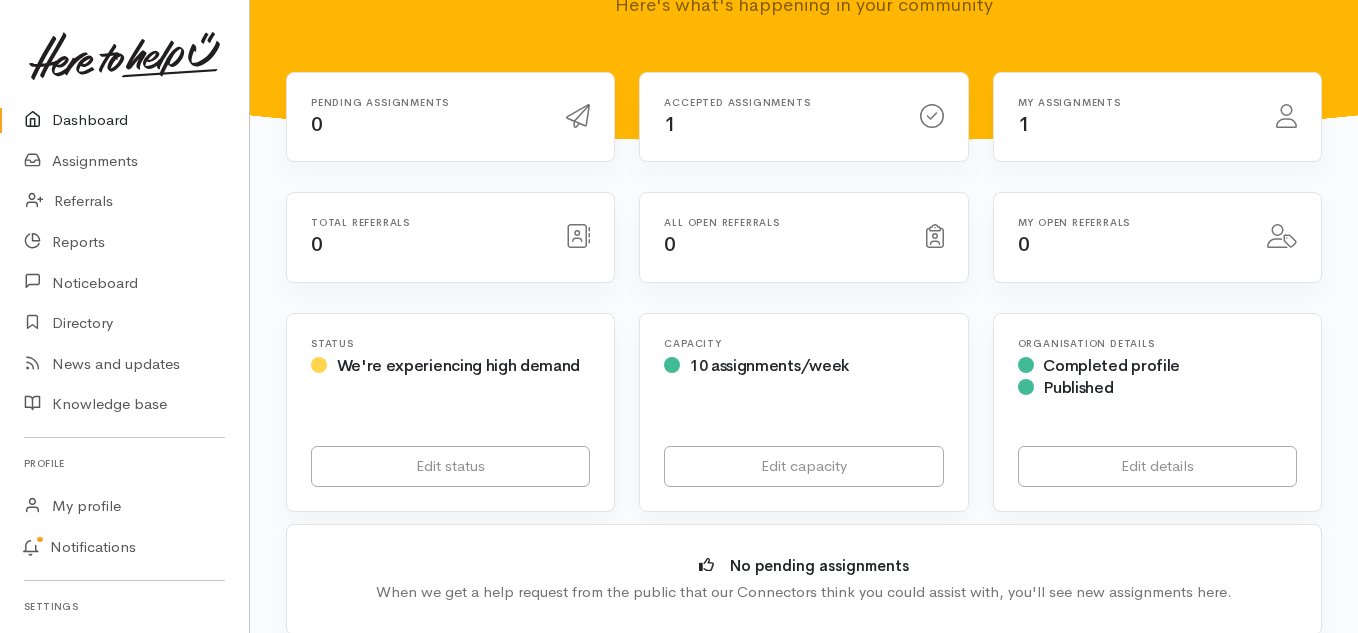 scroll, scrollTop: 700, scrollLeft: 0, axis: vertical 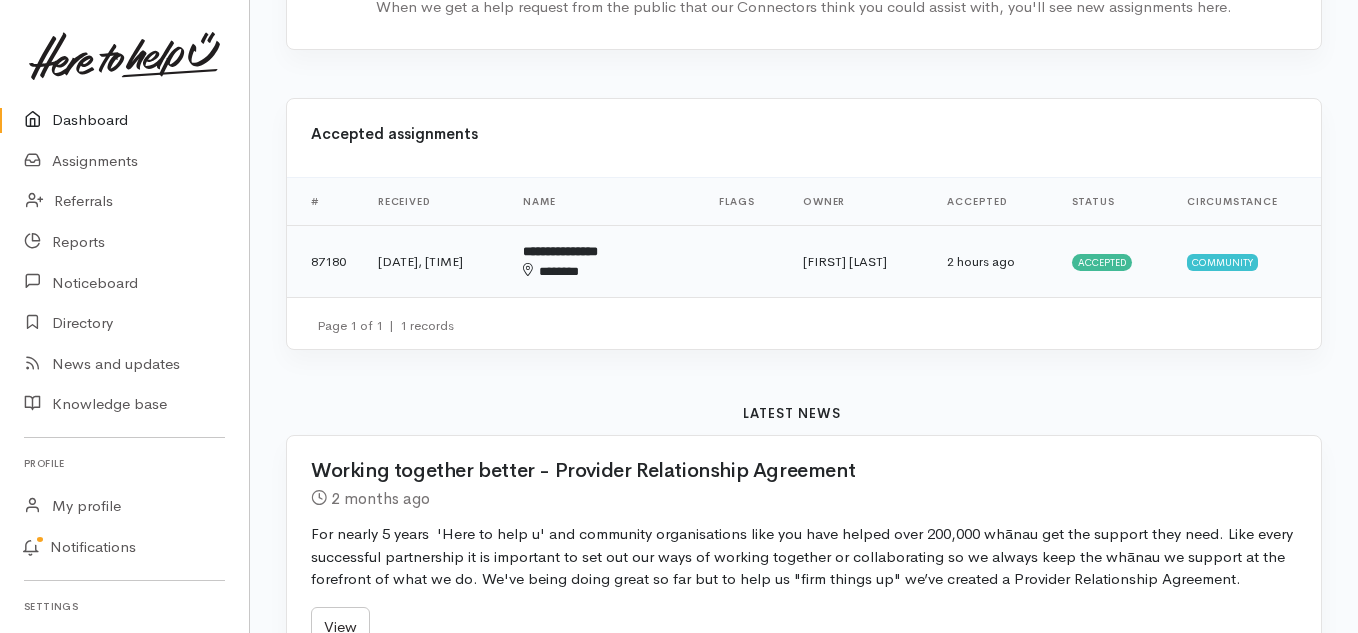 click at bounding box center (745, 262) 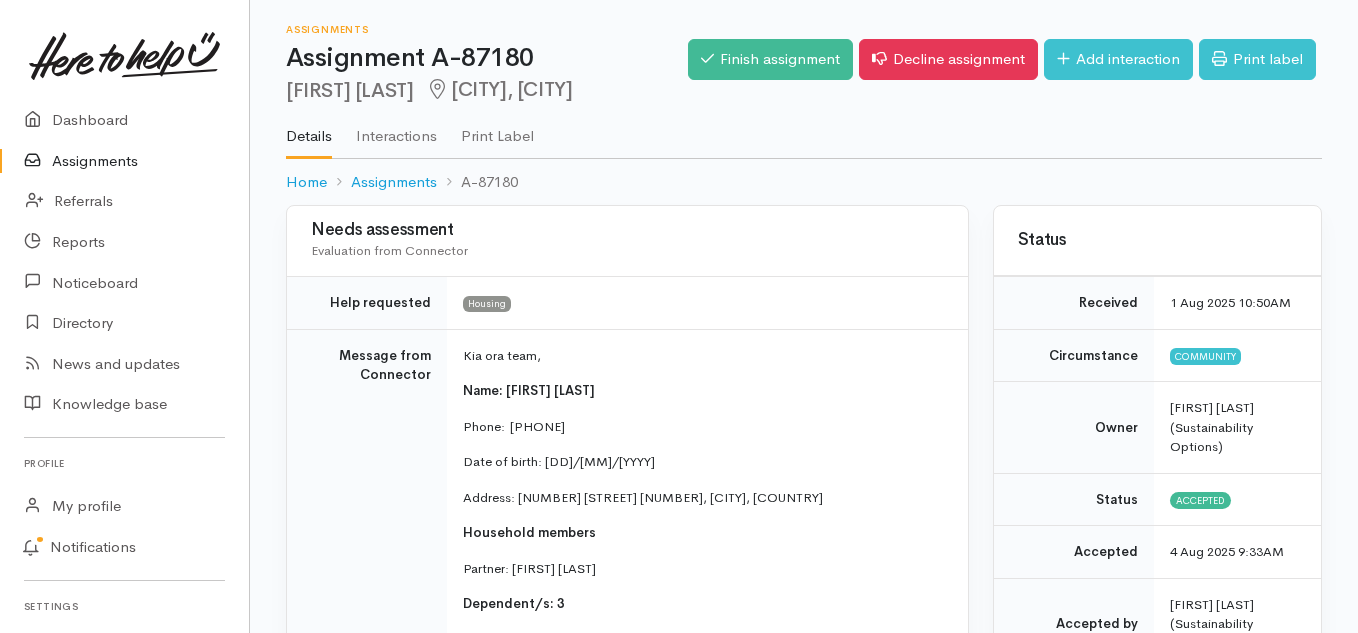 scroll, scrollTop: 0, scrollLeft: 0, axis: both 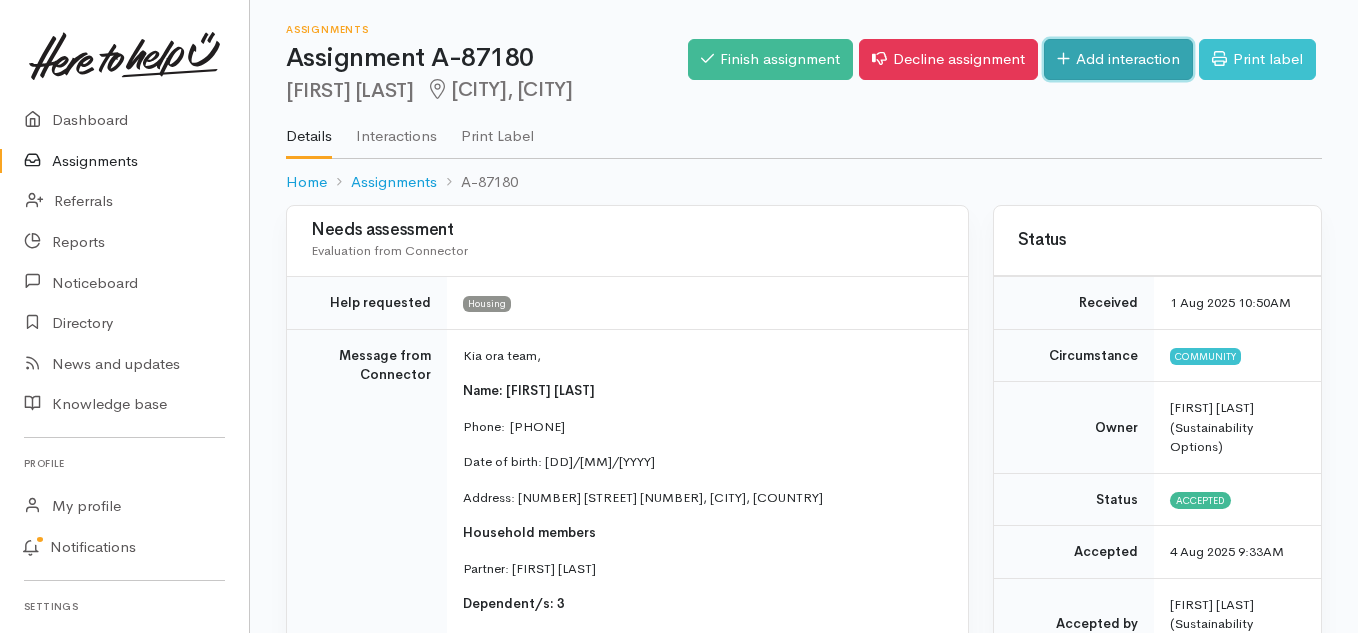 click on "Add interaction" at bounding box center (1118, 59) 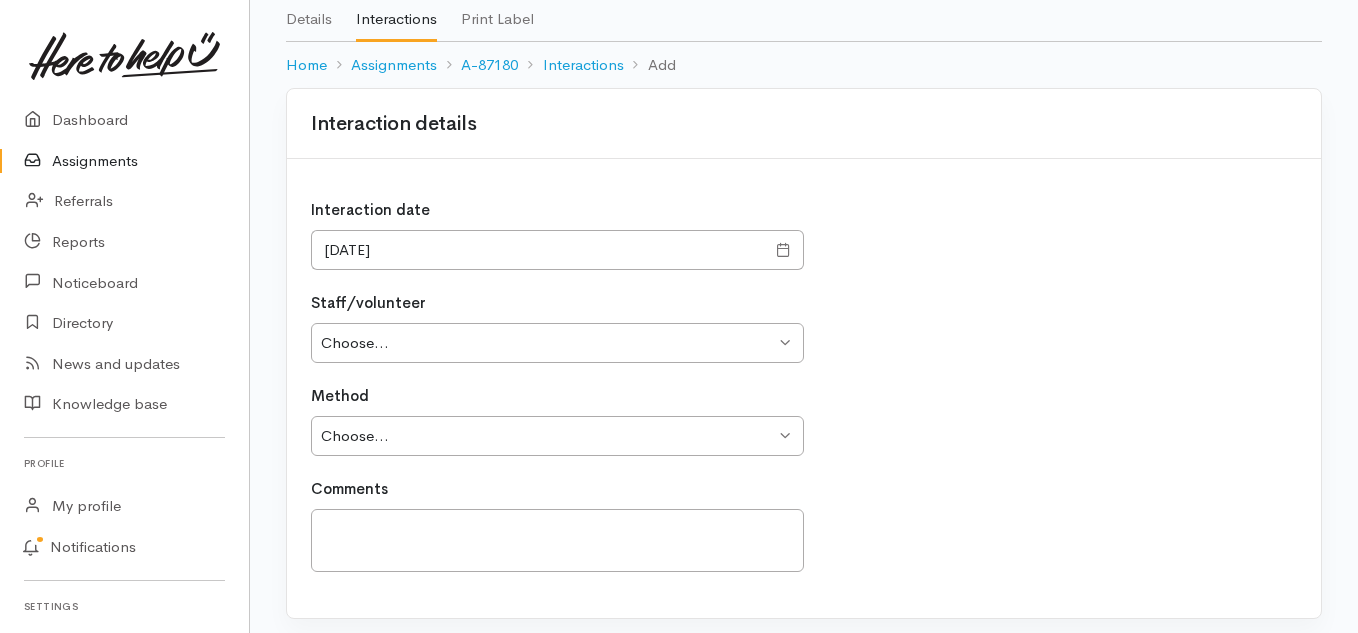 scroll, scrollTop: 100, scrollLeft: 0, axis: vertical 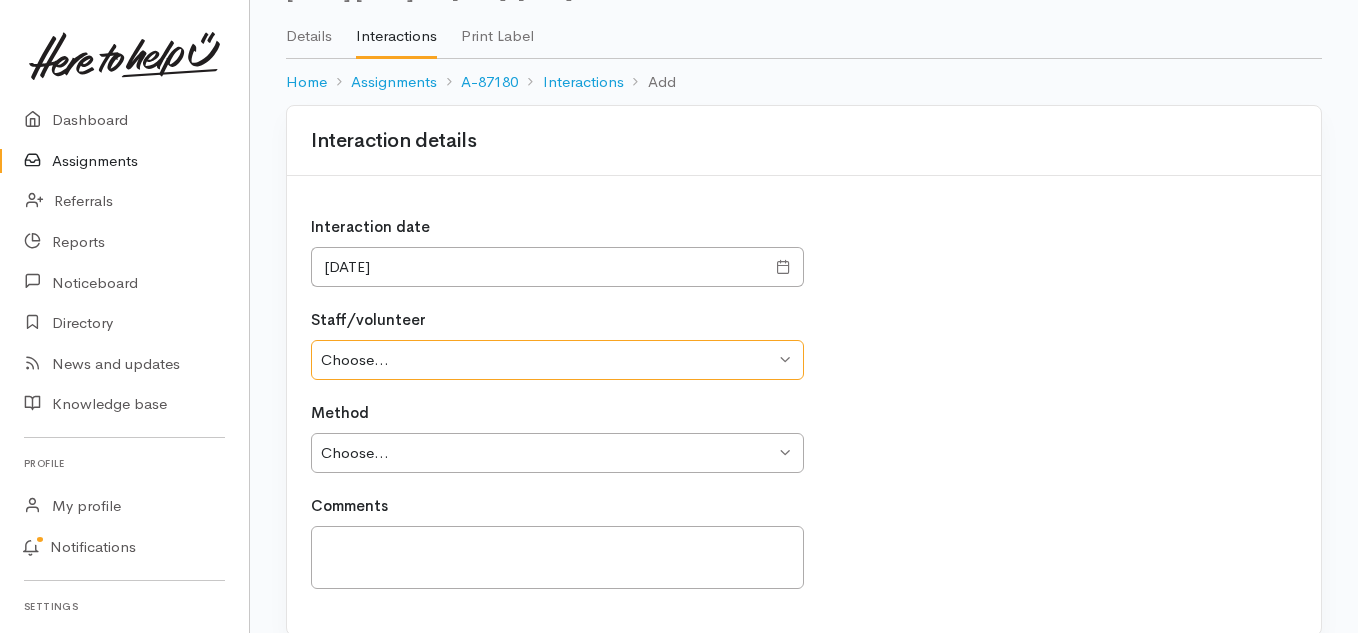 click on "Choose...
[FIRST] [LAST]" at bounding box center [557, 360] 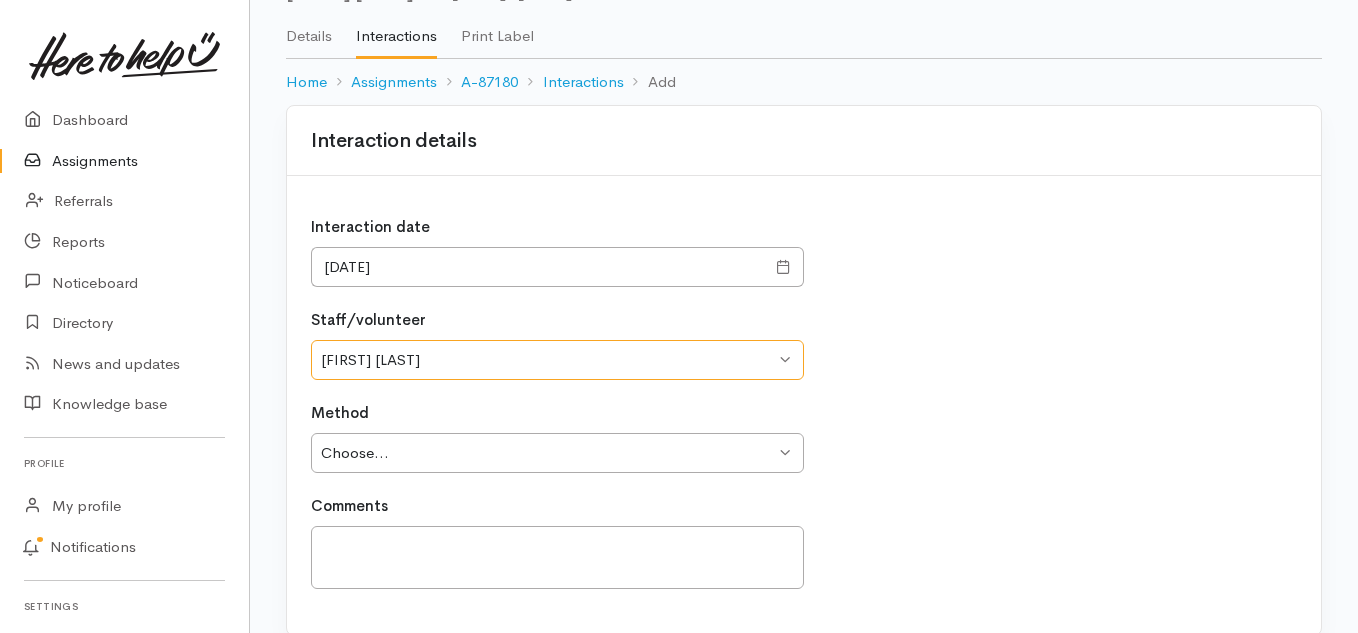 click on "Choose...
Jessie Pearson" at bounding box center (557, 360) 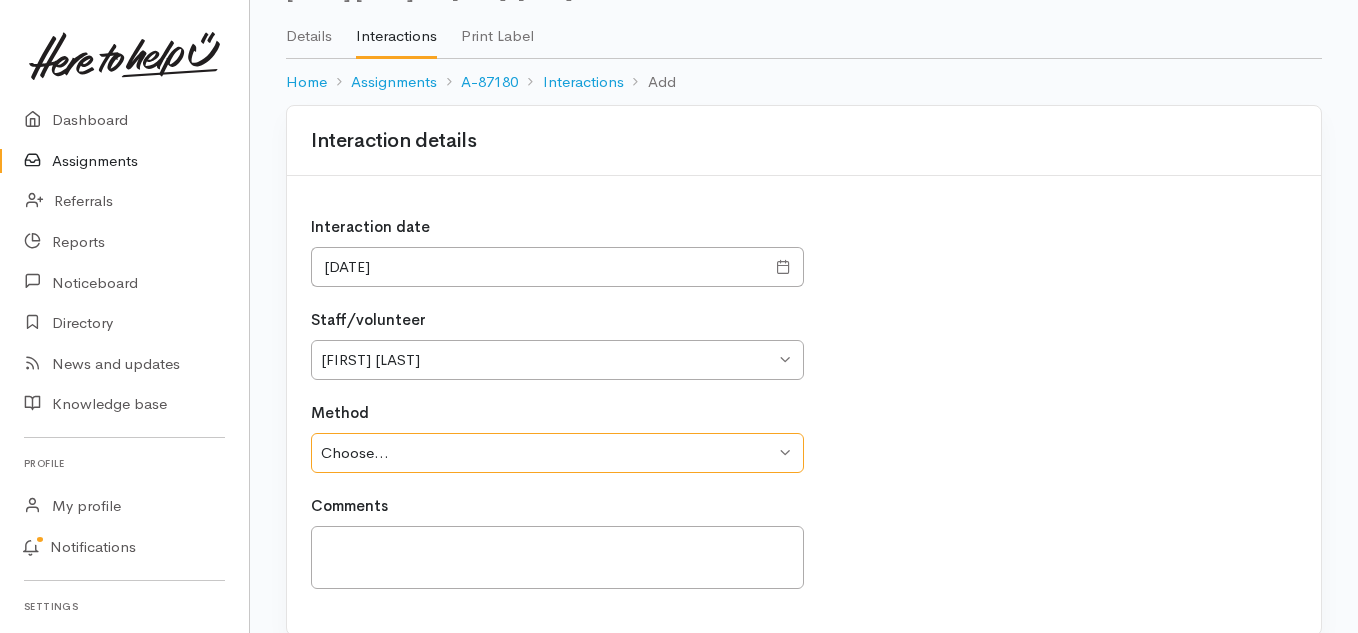 click on "Choose...
Phone
Visit
Other" at bounding box center [557, 453] 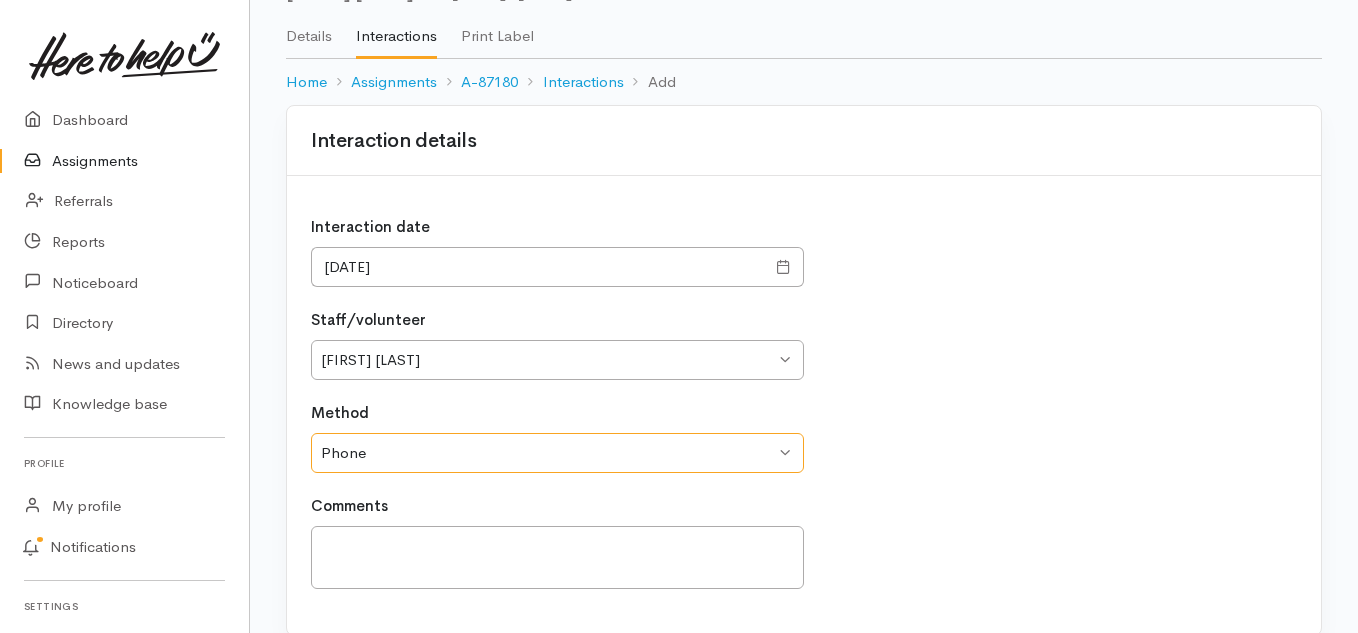 click on "Choose...
Phone
Visit
Other" at bounding box center (557, 453) 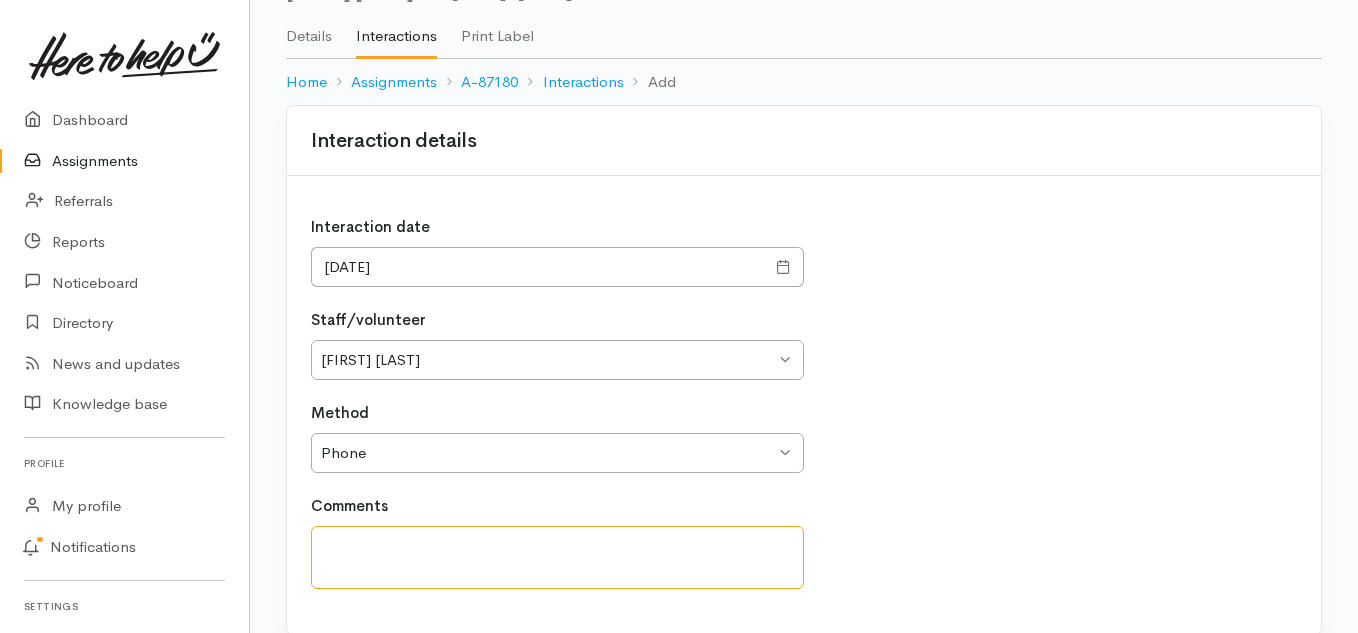 click at bounding box center (557, 557) 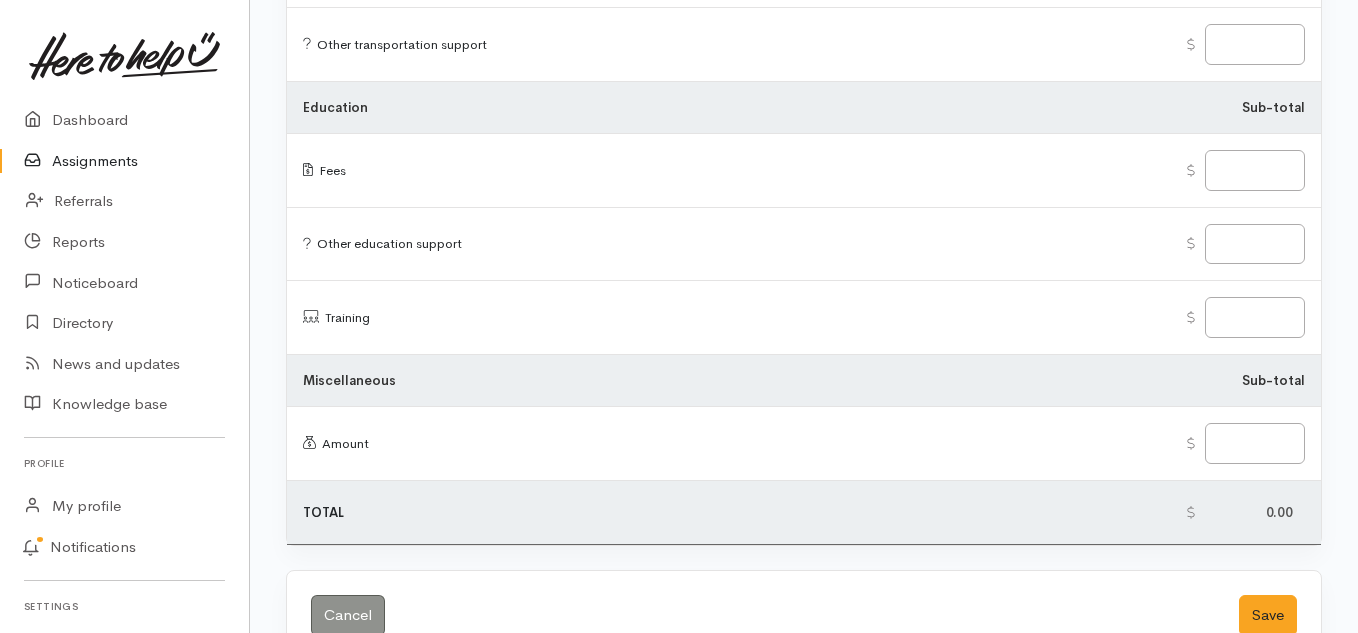 scroll, scrollTop: 2610, scrollLeft: 0, axis: vertical 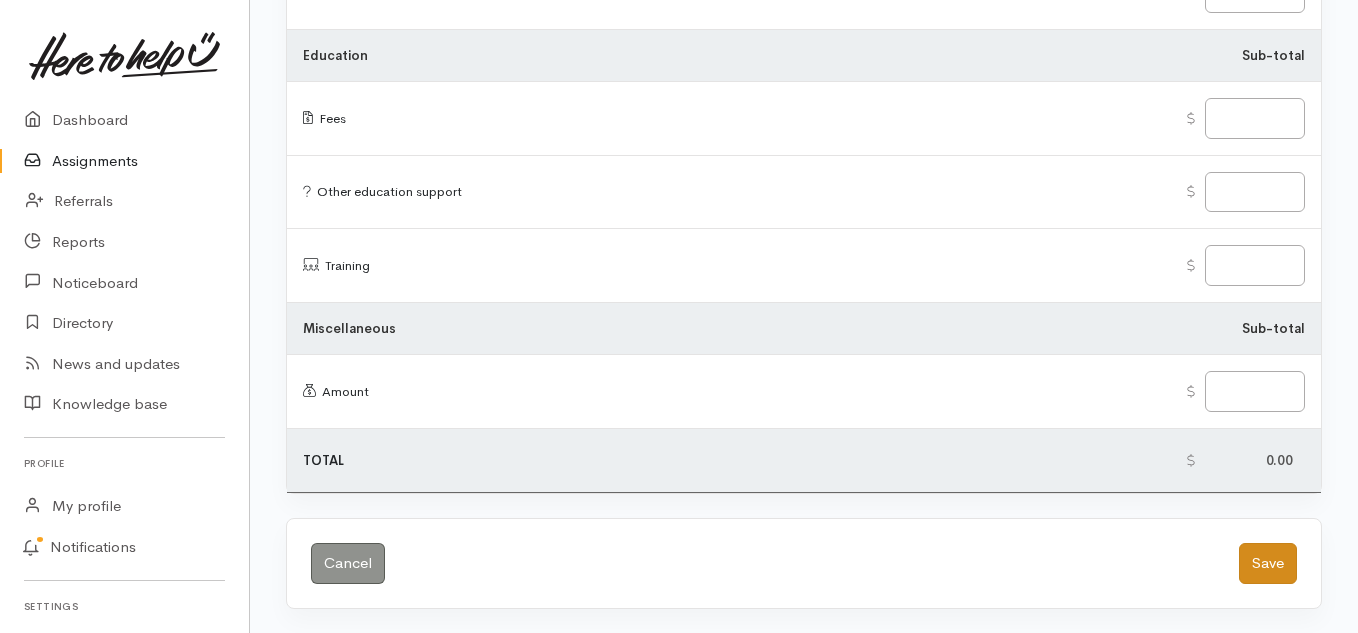 type on "Spoke with Josette over the phone and she is happy for us to set up a time and date with her when we are assessing in the area again. We will journey with her from here." 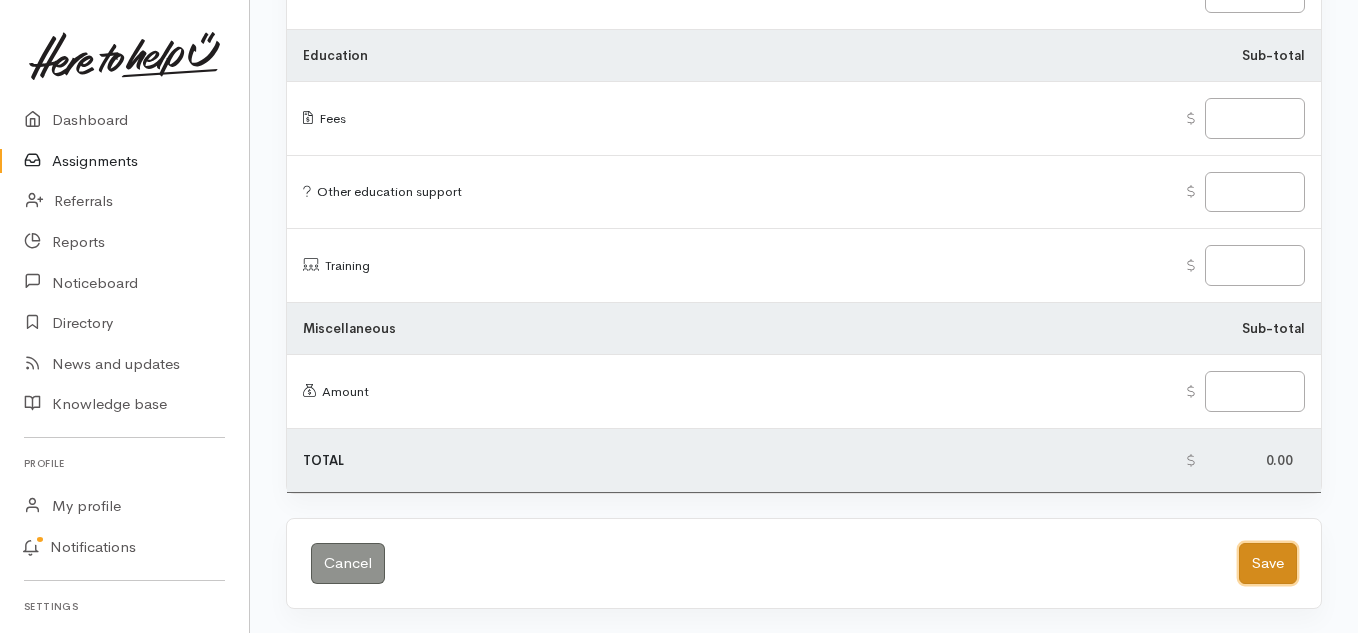 click on "Save" at bounding box center (1268, 563) 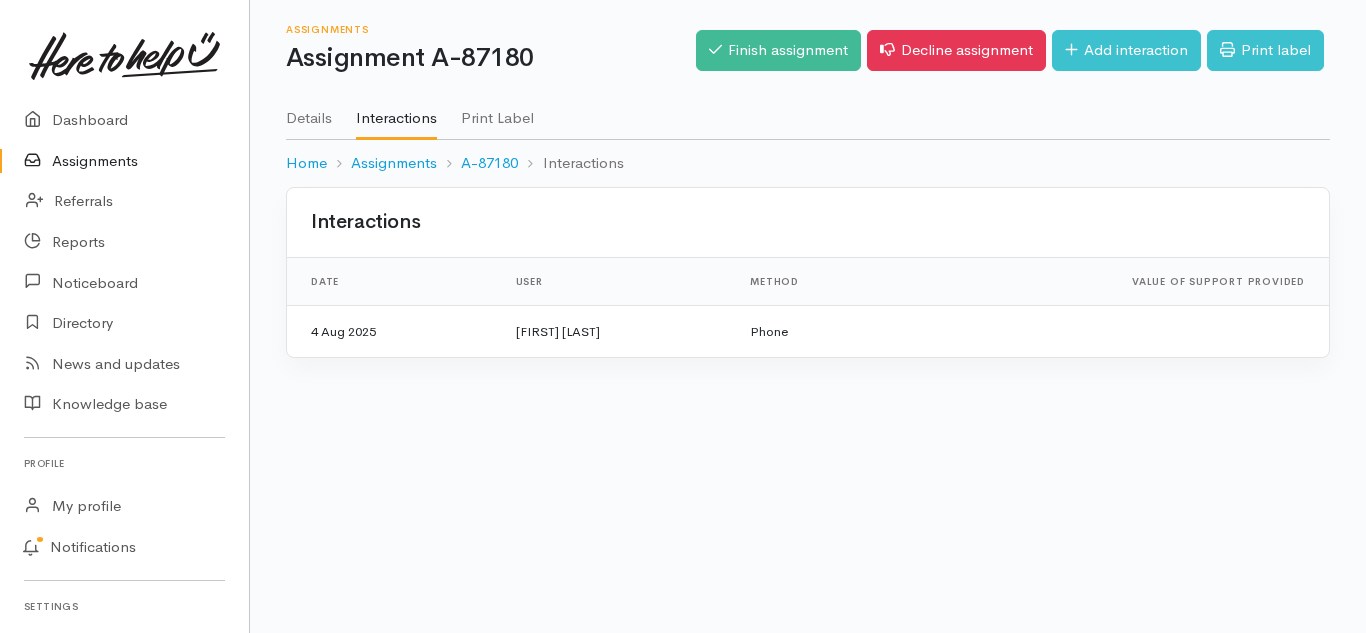scroll, scrollTop: 0, scrollLeft: 0, axis: both 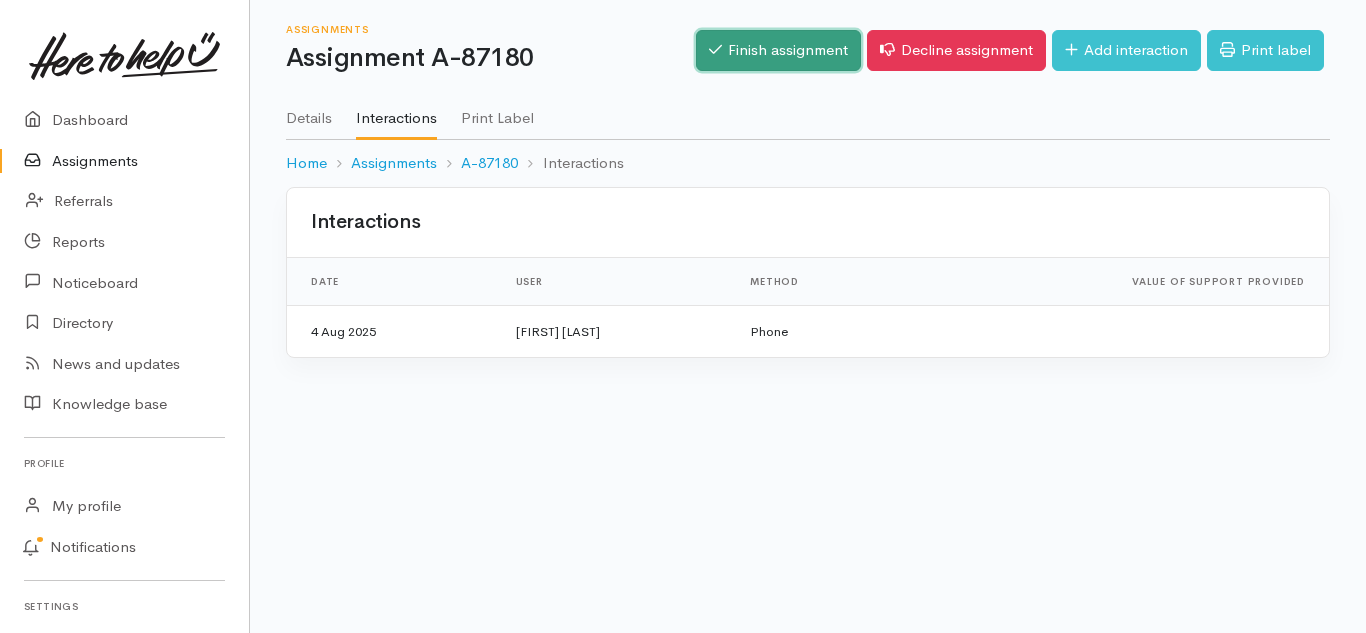 click on "Finish assignment" at bounding box center [778, 50] 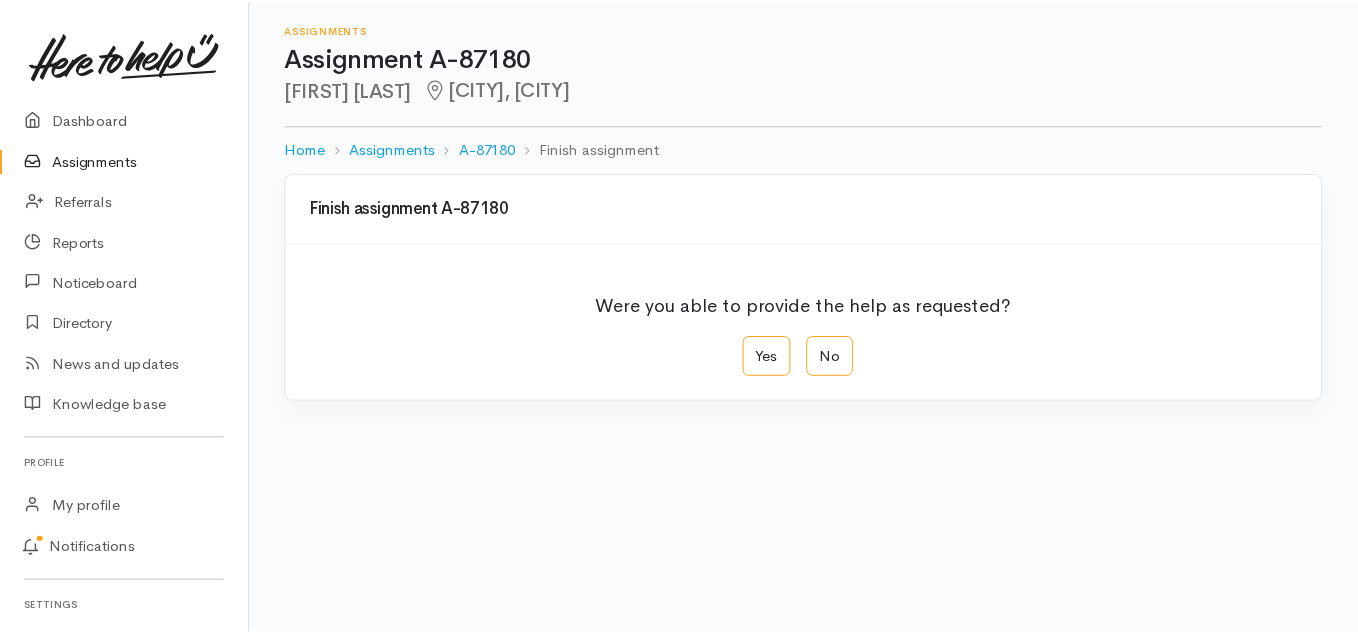 scroll, scrollTop: 0, scrollLeft: 0, axis: both 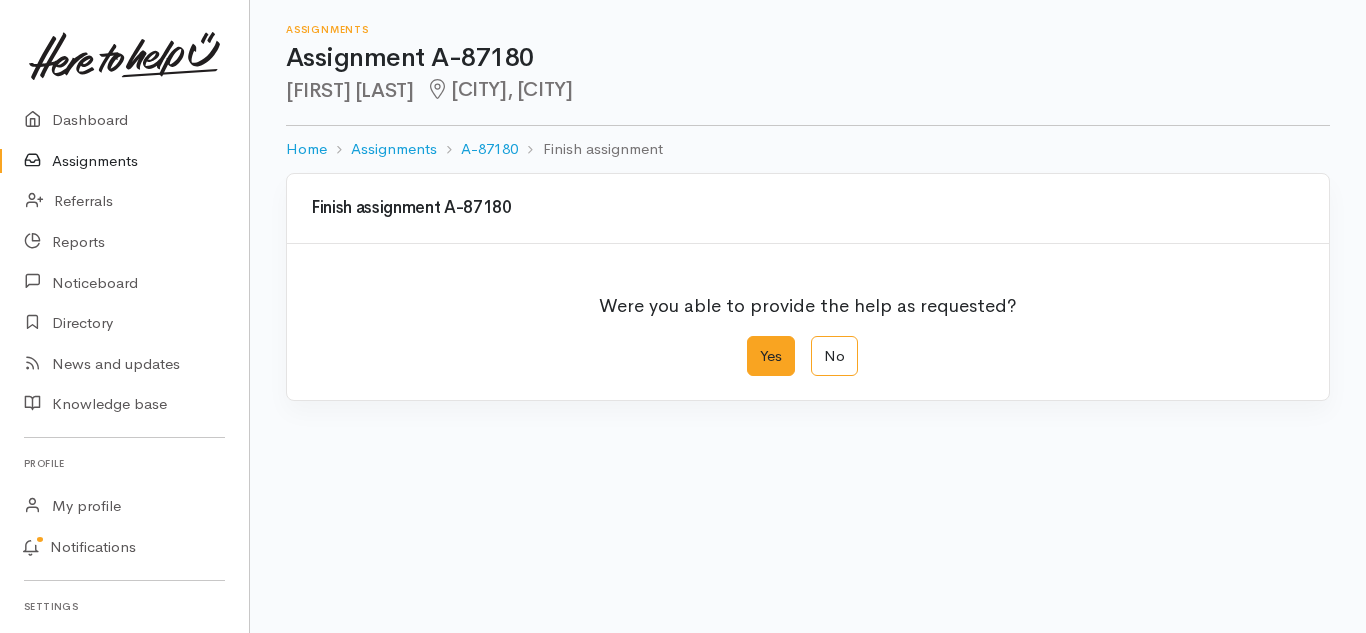click on "Yes" at bounding box center (771, 356) 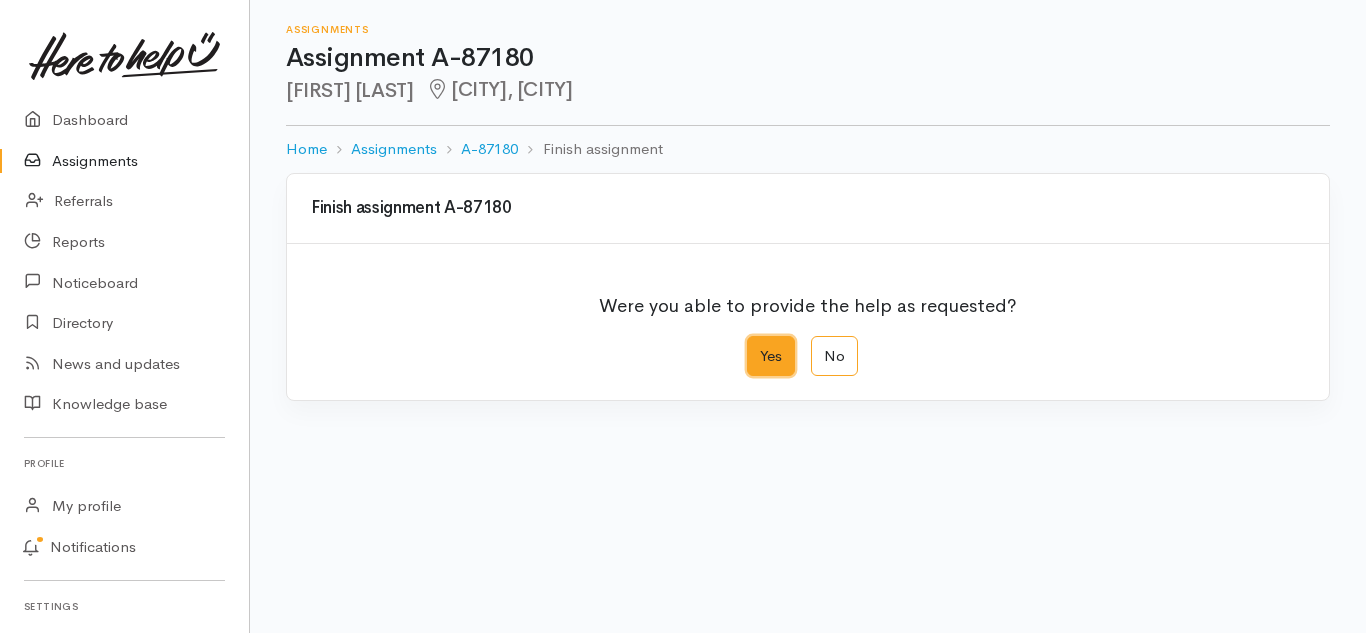 click on "Yes" at bounding box center (753, 342) 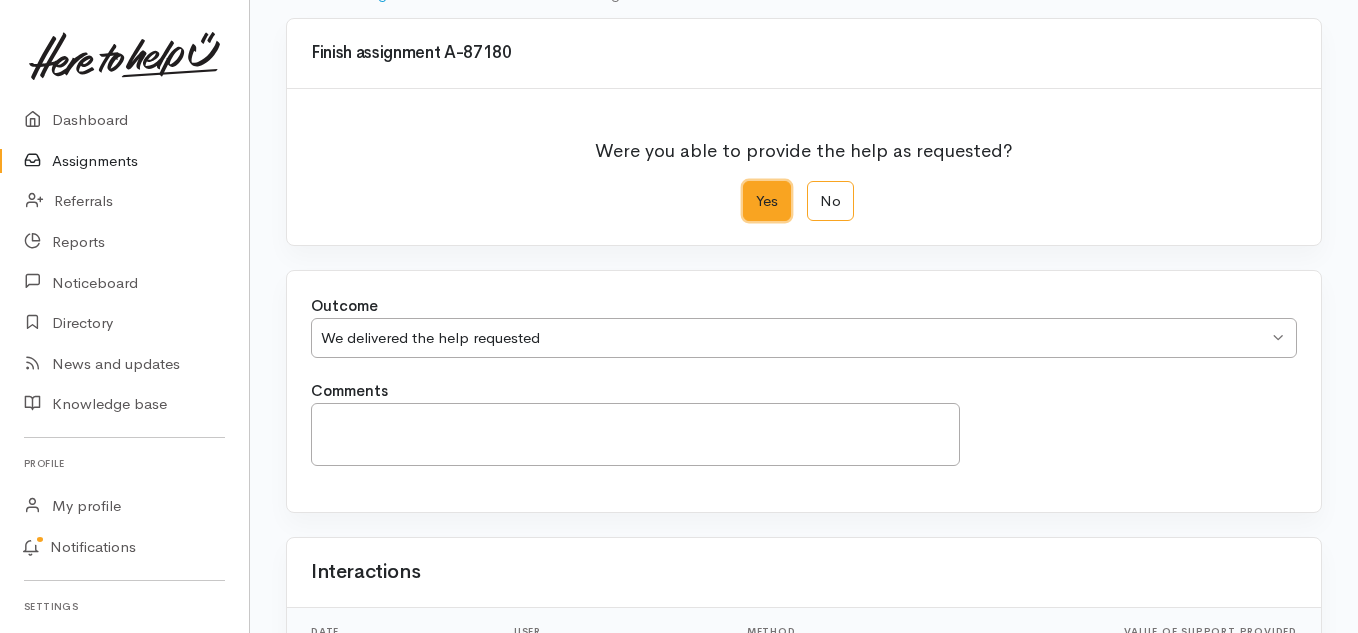 scroll, scrollTop: 133, scrollLeft: 0, axis: vertical 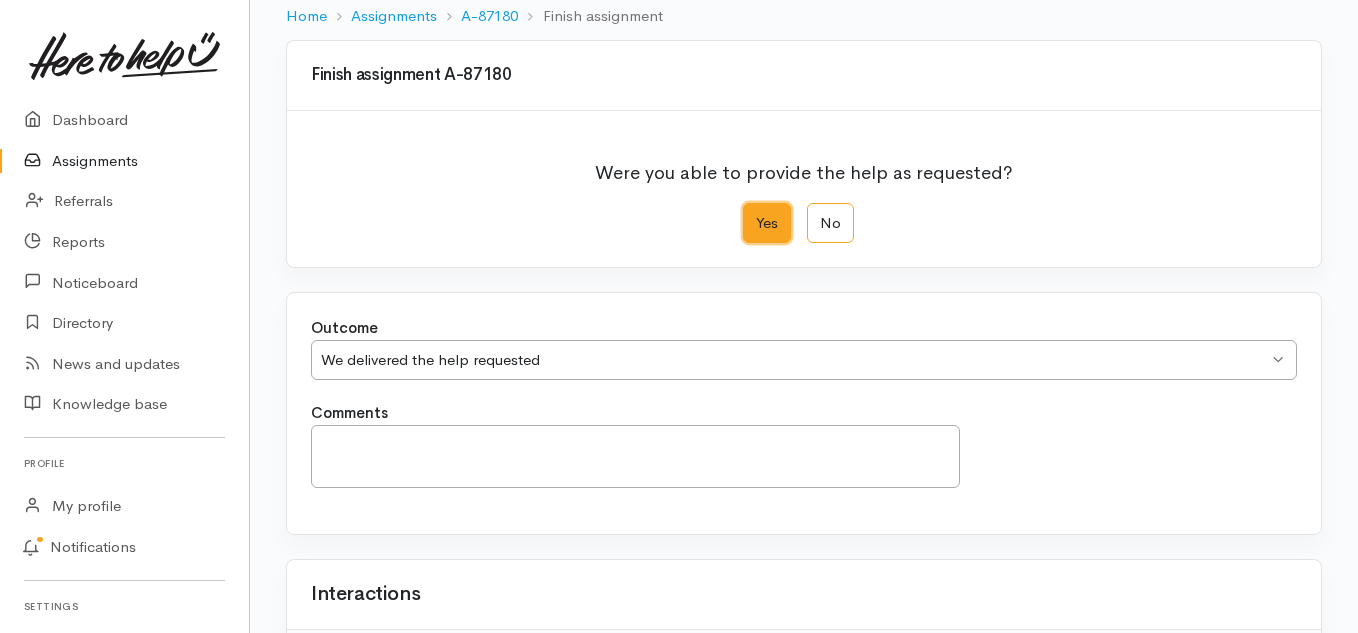 click on "We delivered the help requested" at bounding box center (794, 360) 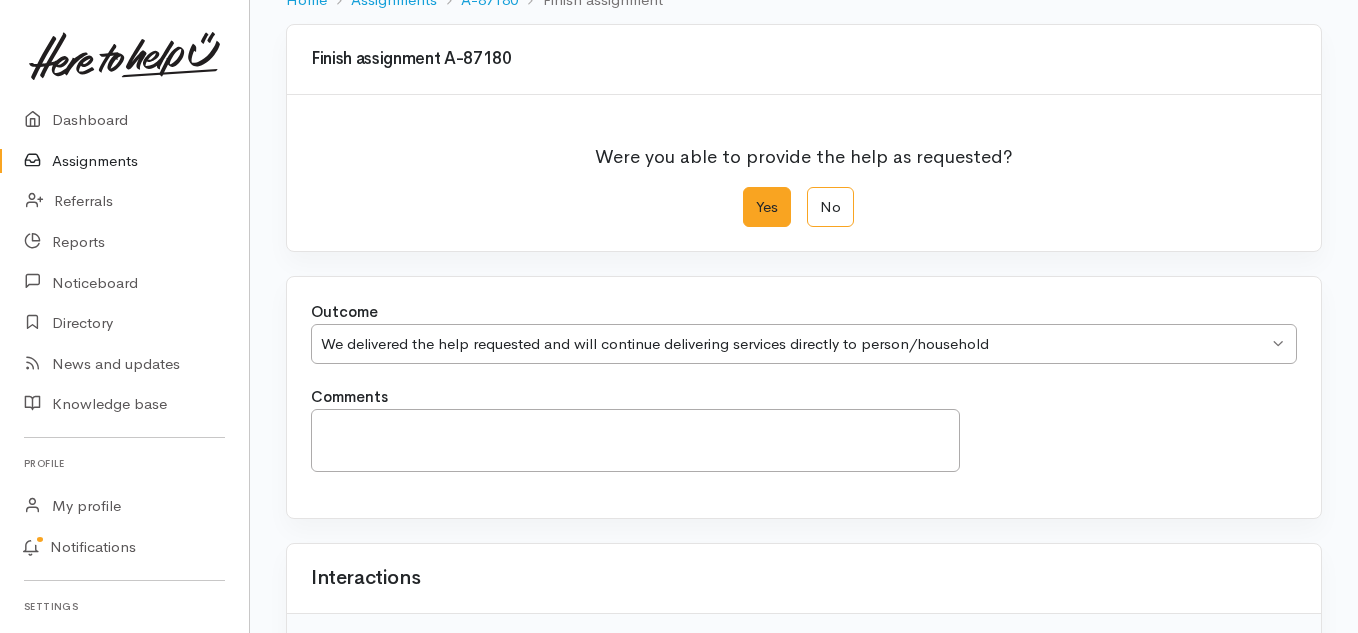 scroll, scrollTop: 433, scrollLeft: 0, axis: vertical 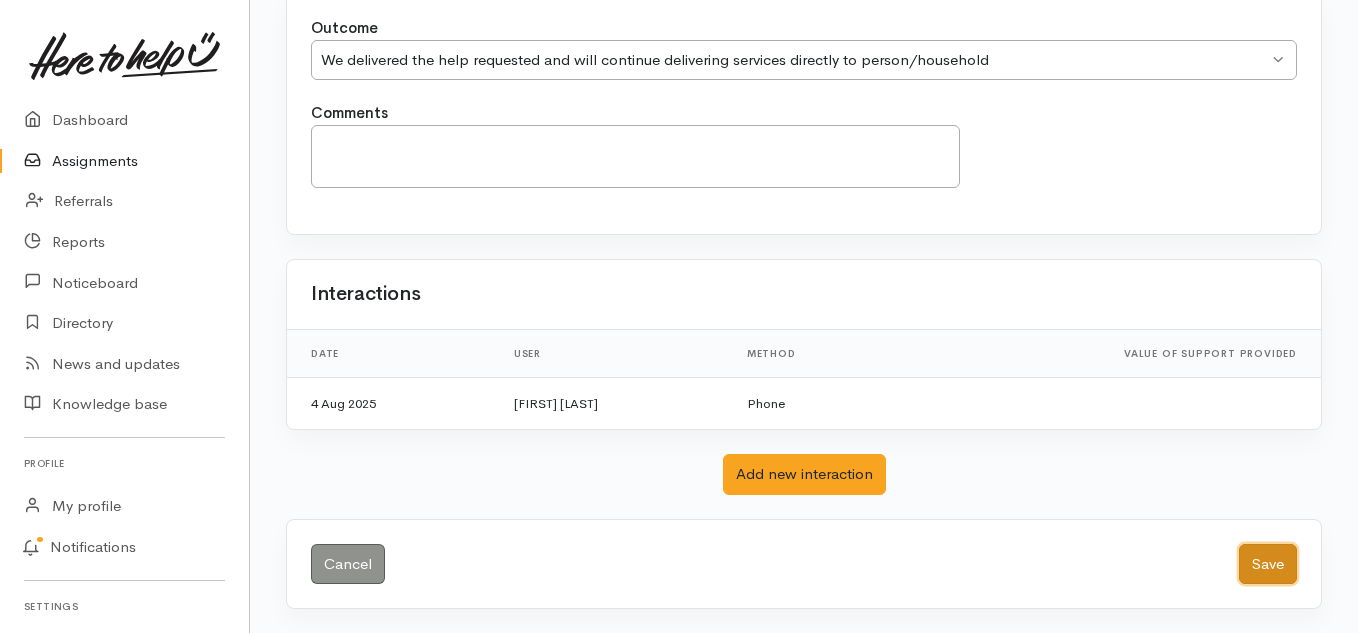 click on "Save" at bounding box center [1268, 564] 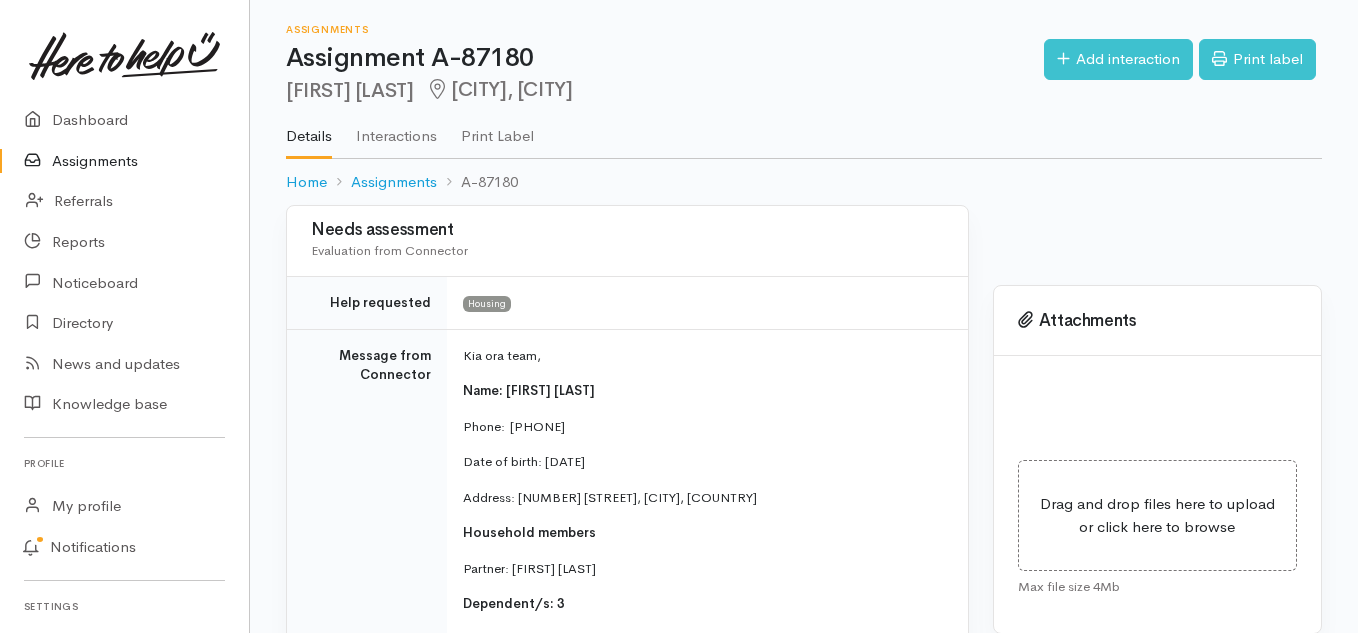 scroll, scrollTop: 0, scrollLeft: 0, axis: both 